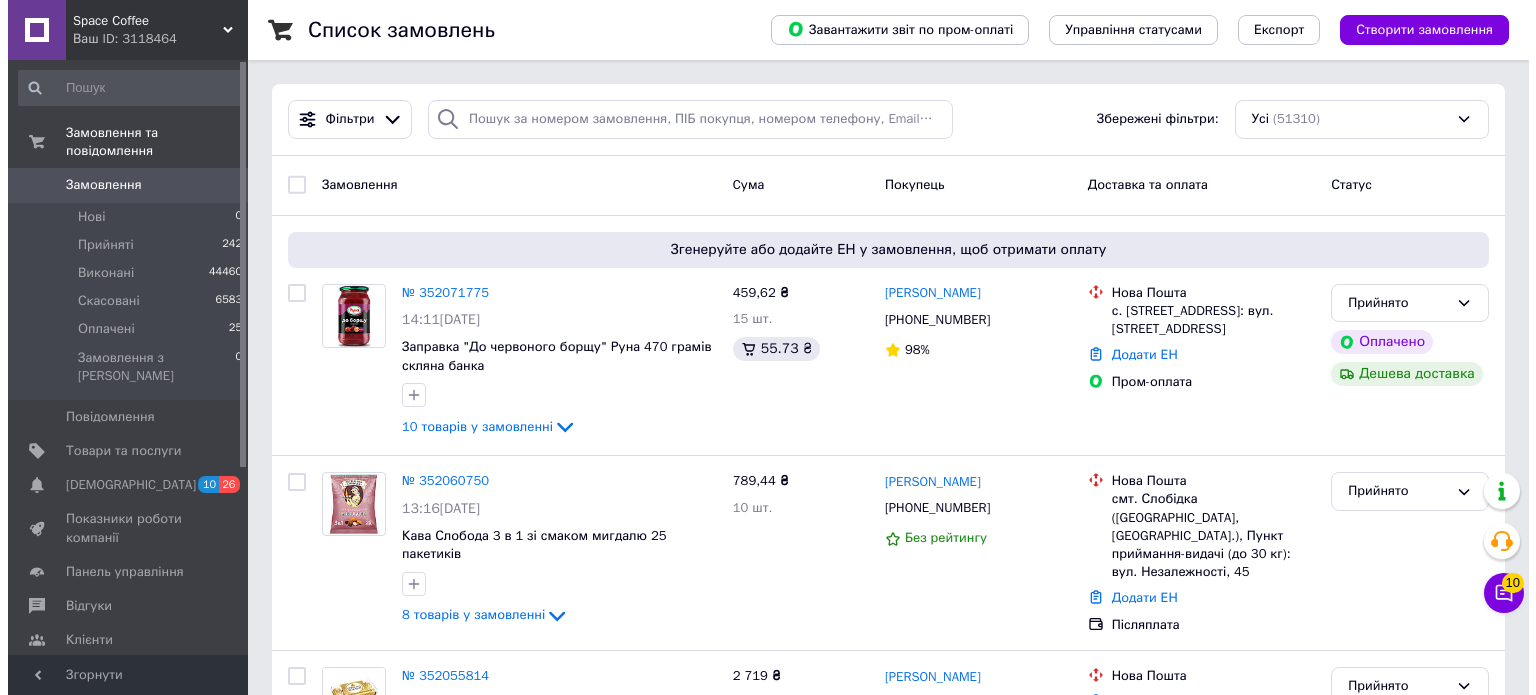 scroll, scrollTop: 0, scrollLeft: 0, axis: both 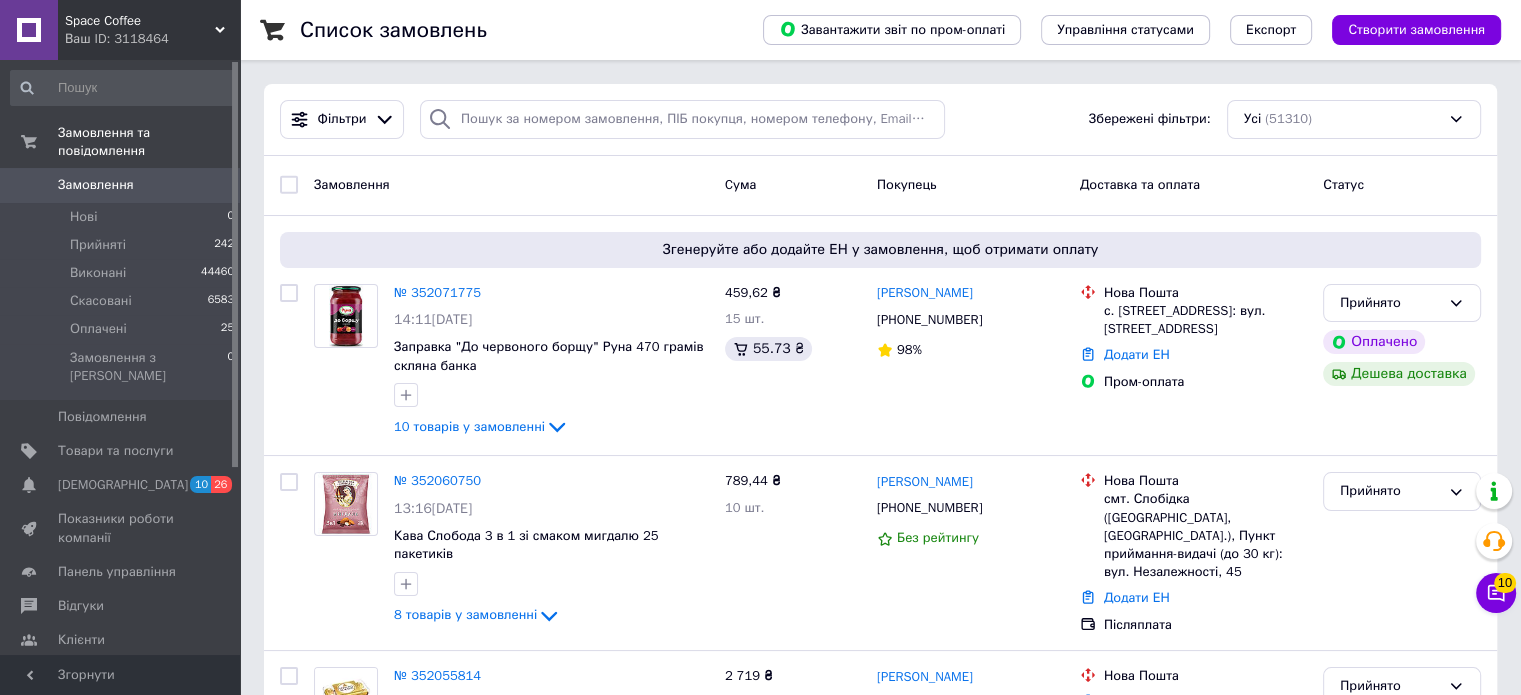 click on "Товари та послуги" at bounding box center [115, 451] 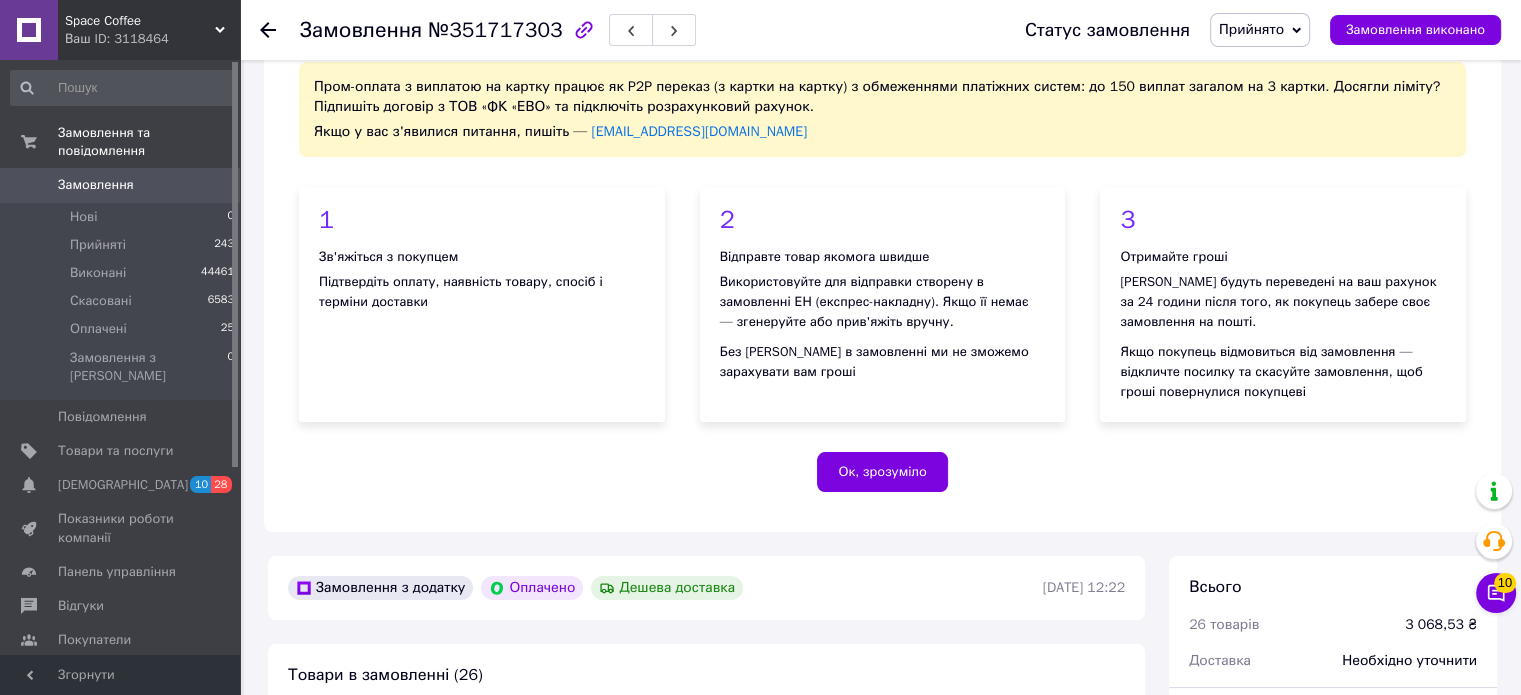 scroll, scrollTop: 0, scrollLeft: 0, axis: both 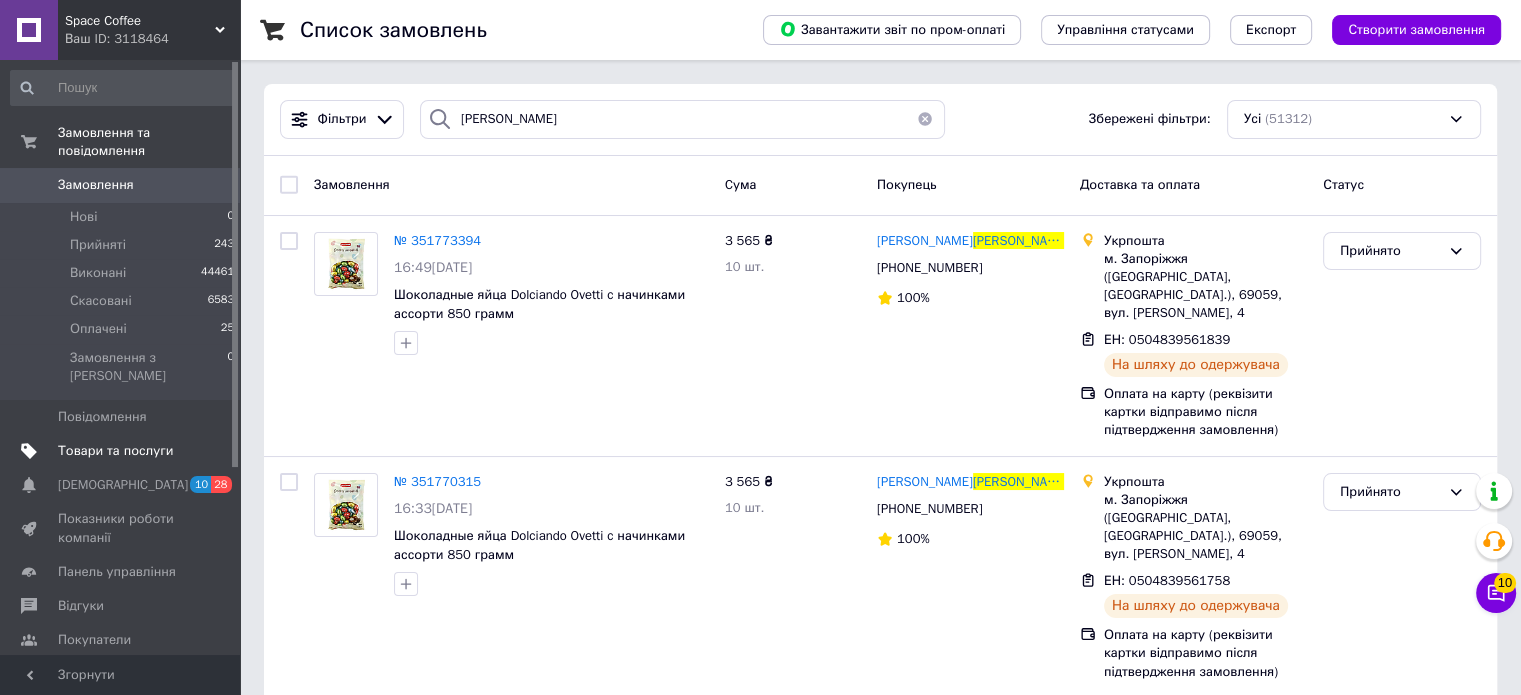 click on "Товари та послуги" at bounding box center [115, 451] 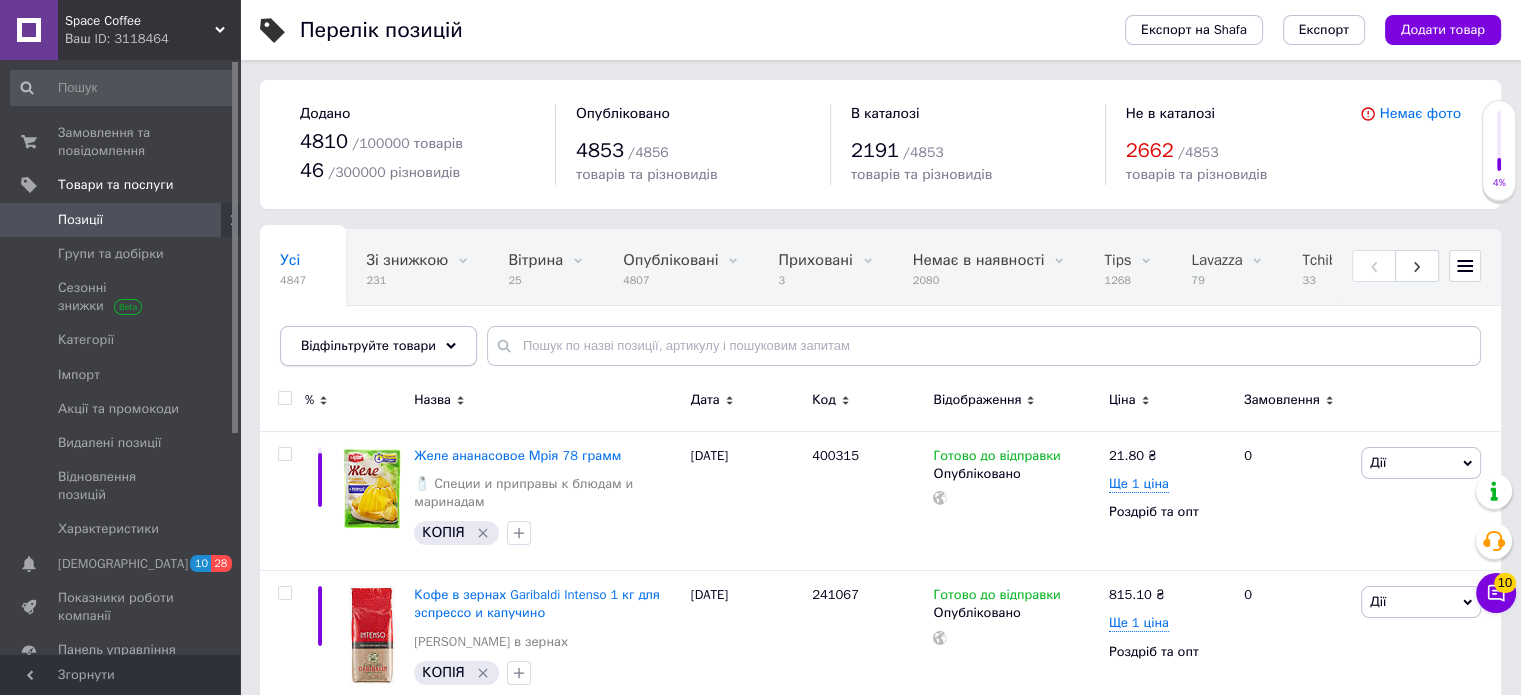 click on "Відфільтруйте товари" at bounding box center [368, 345] 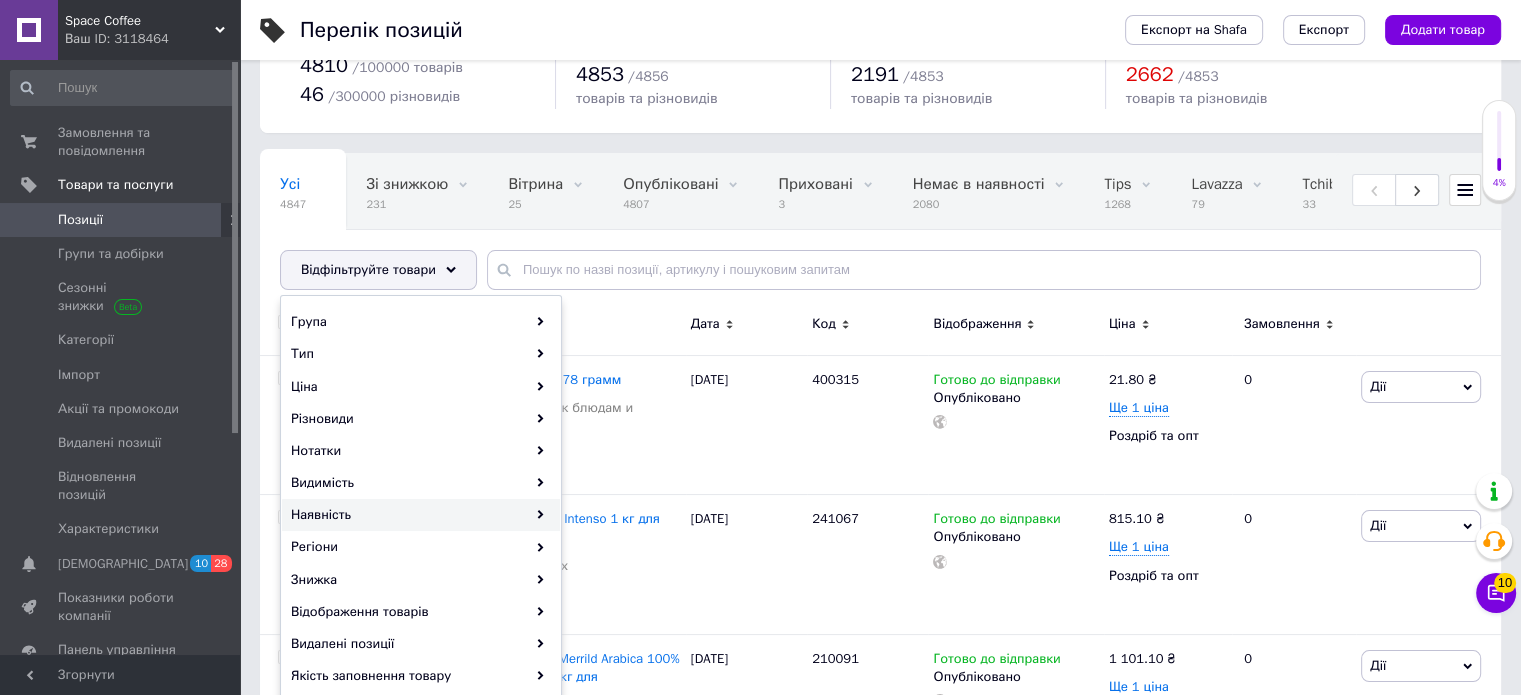 scroll, scrollTop: 200, scrollLeft: 0, axis: vertical 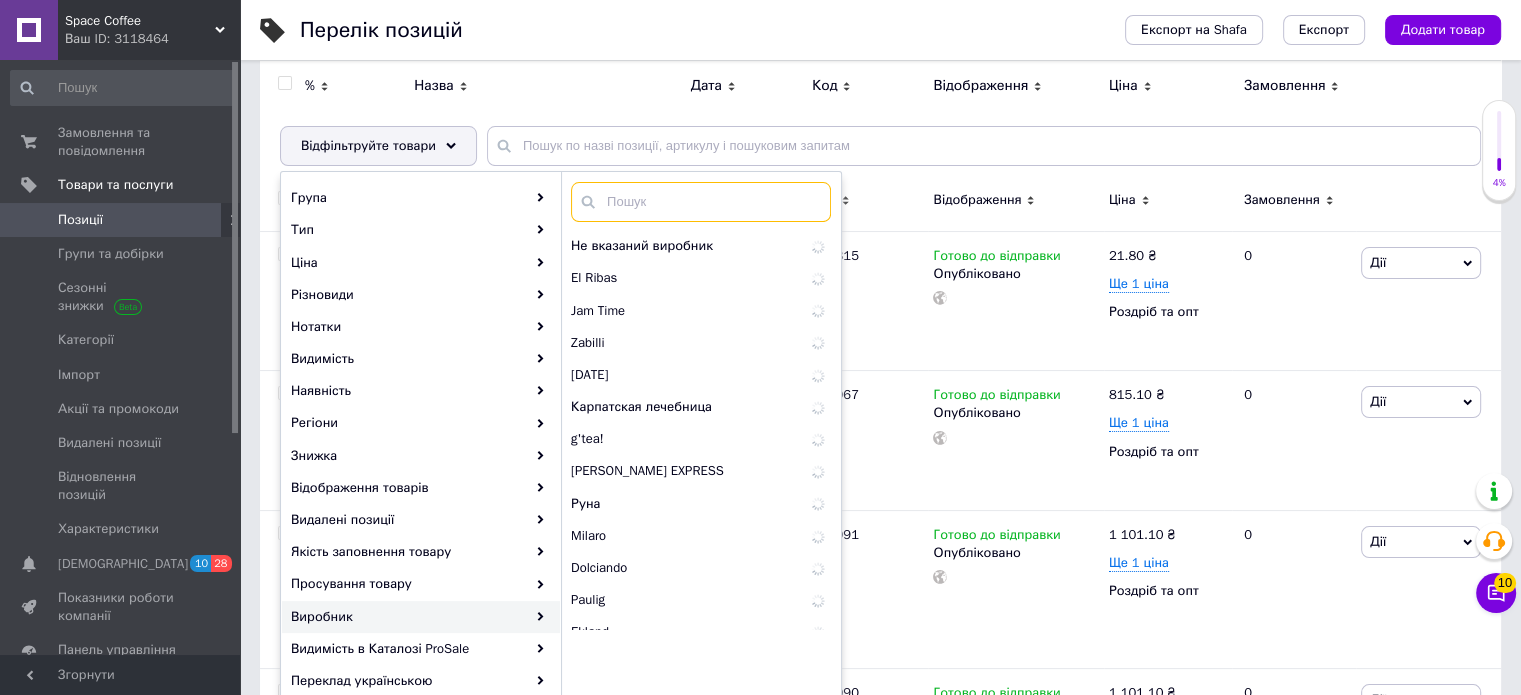 click at bounding box center (701, 202) 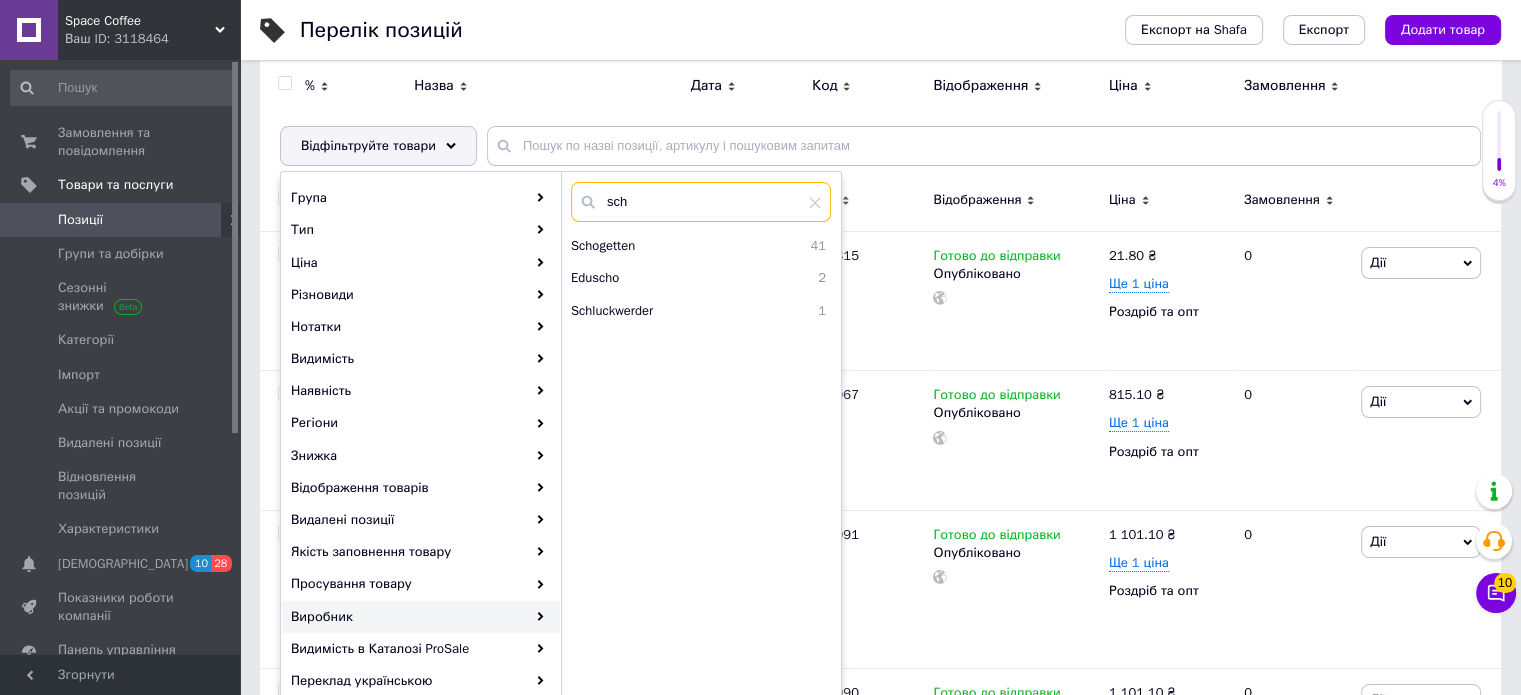 click on "sch" at bounding box center [701, 202] 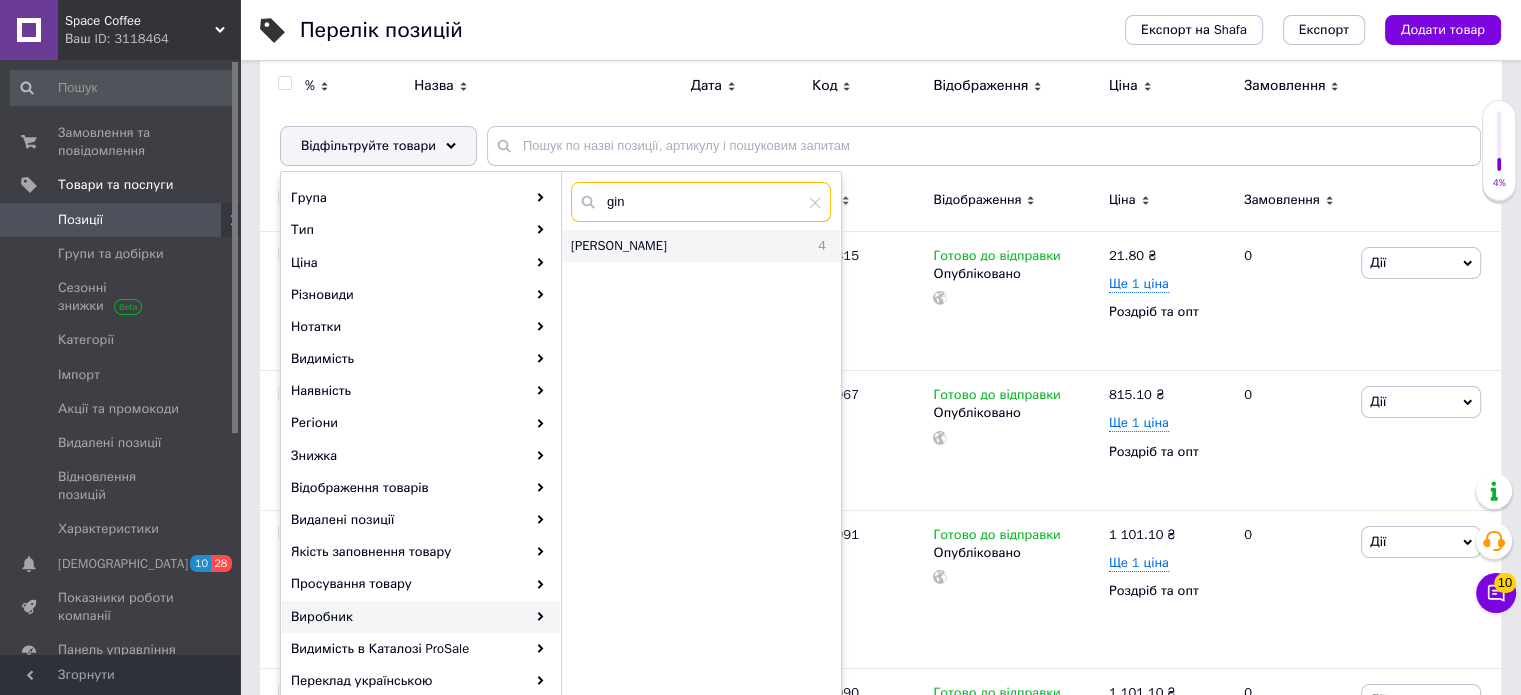 type on "gin" 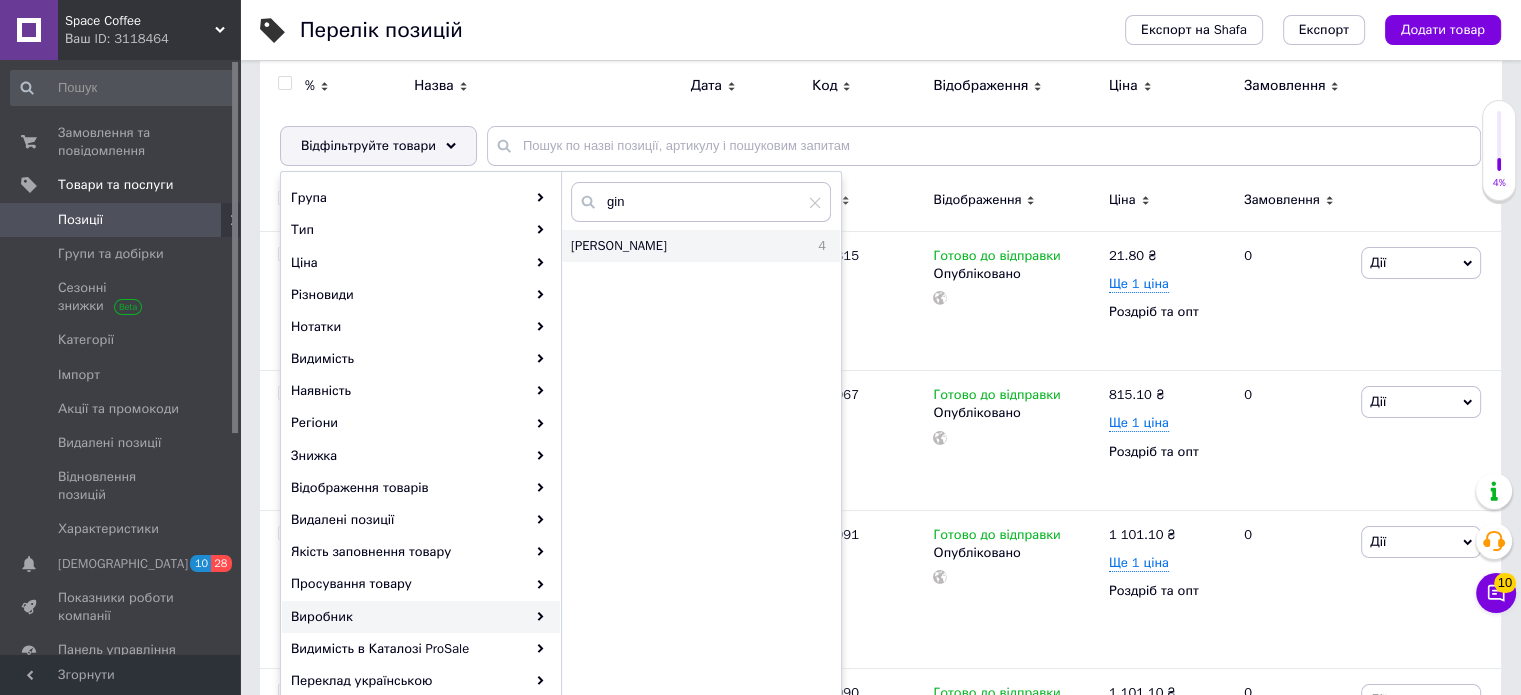 click on "Gina" at bounding box center (678, 246) 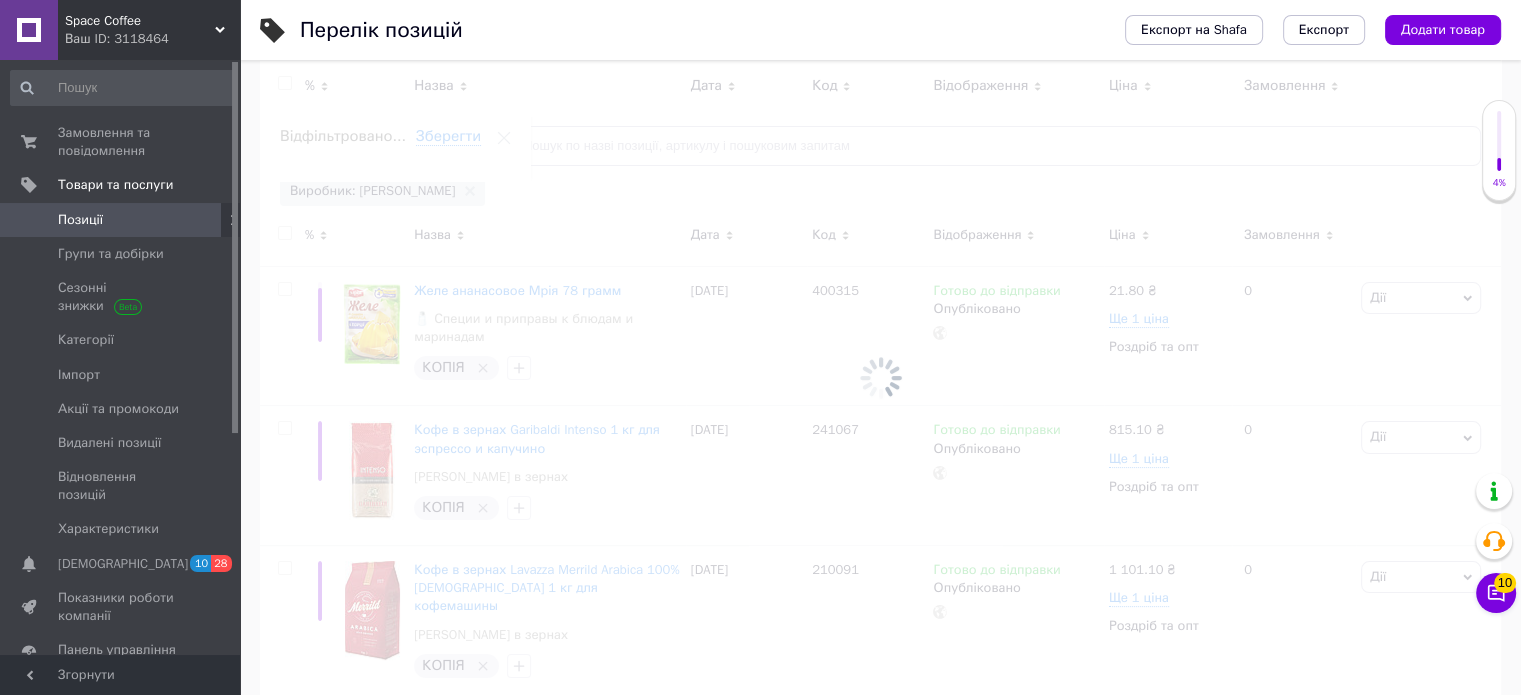 scroll, scrollTop: 0, scrollLeft: 529, axis: horizontal 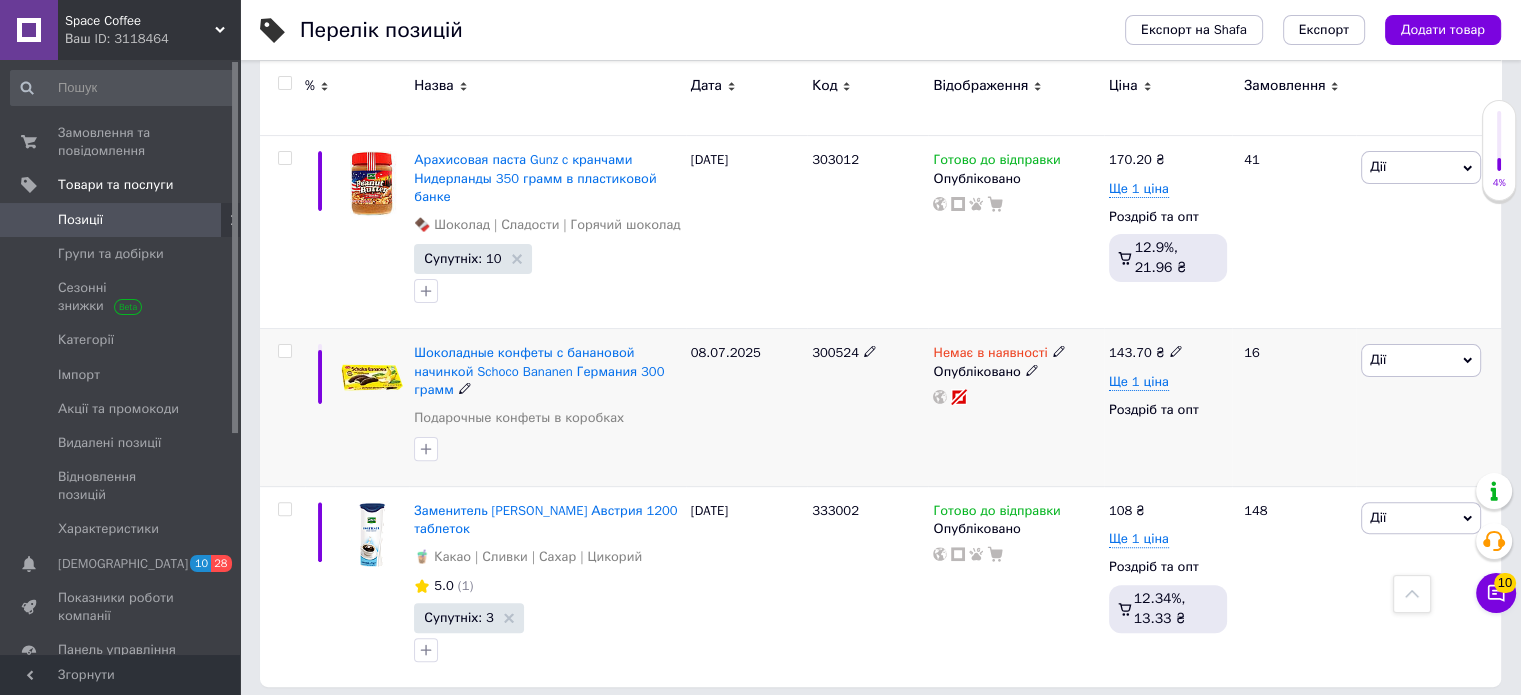 click 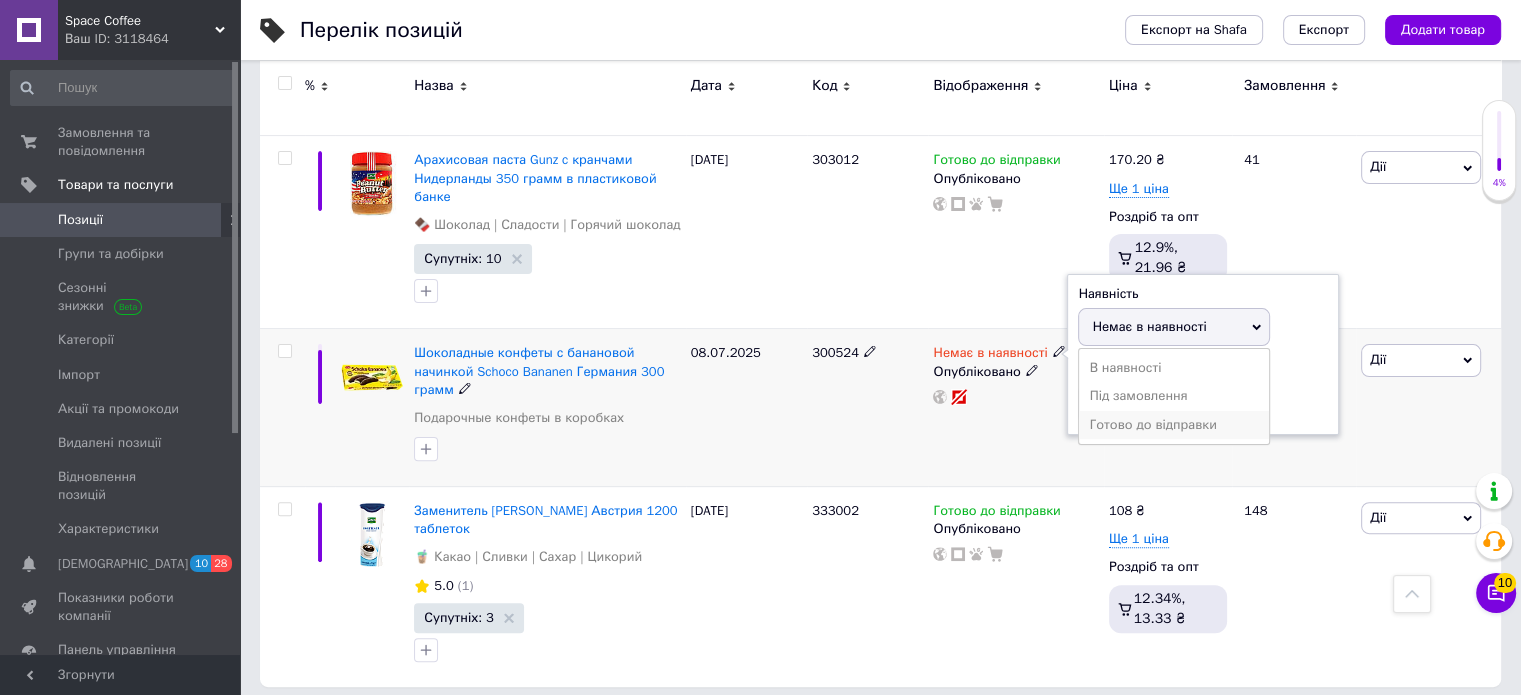 click on "Готово до відправки" at bounding box center [1174, 425] 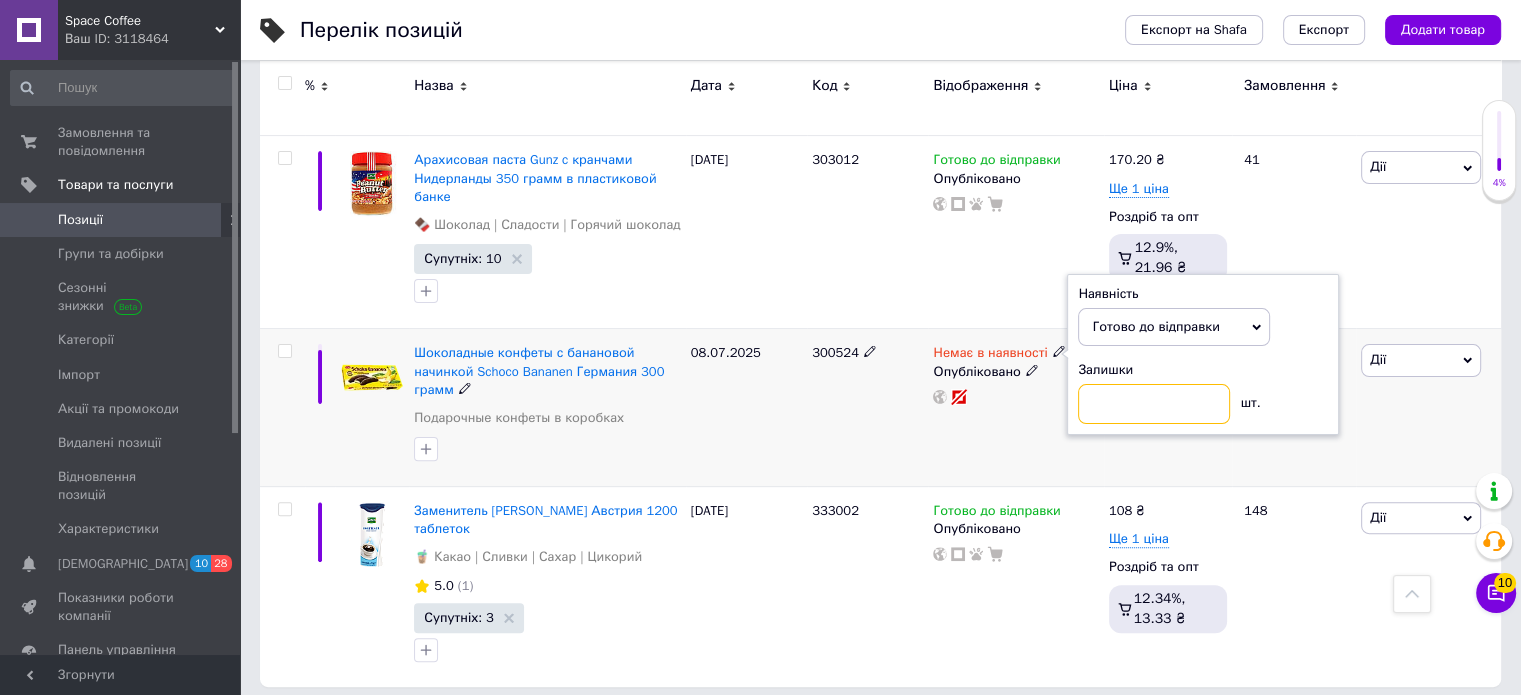 click at bounding box center [1154, 404] 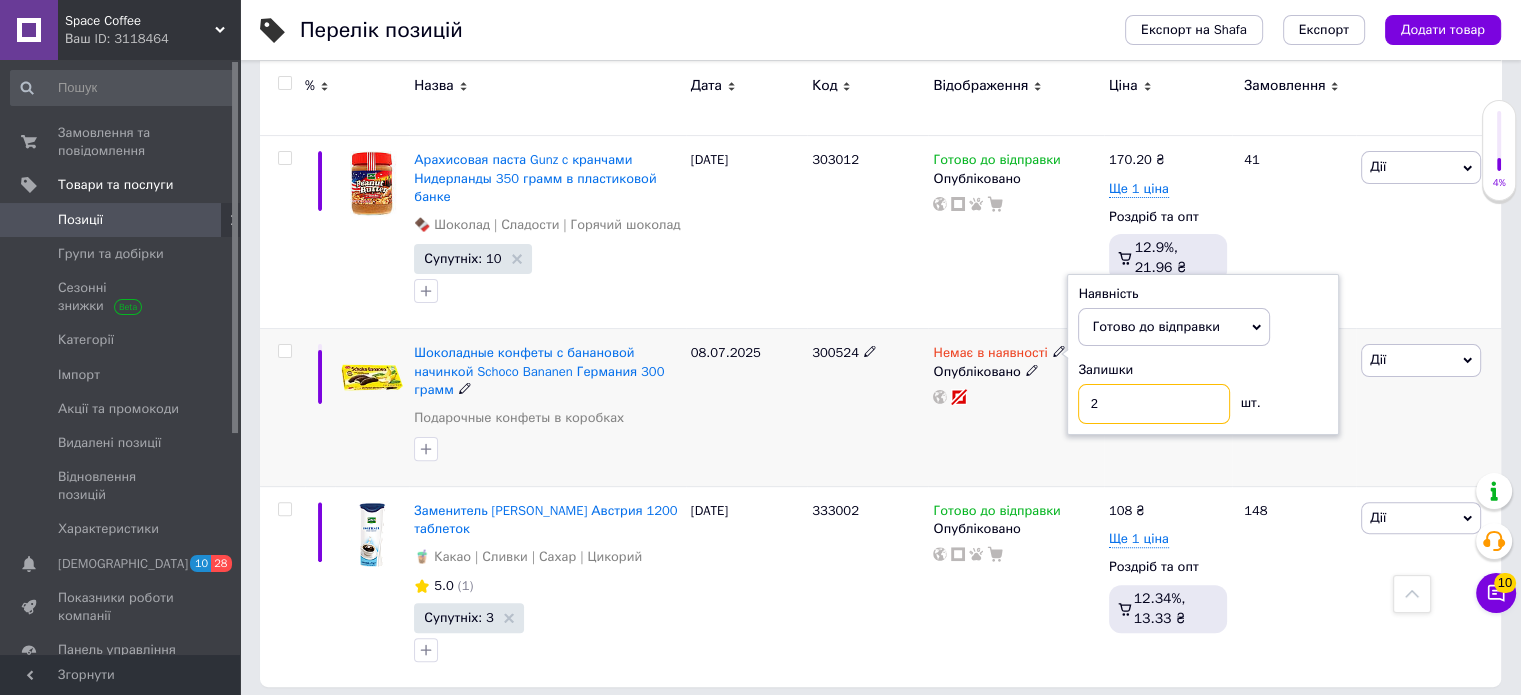type on "2" 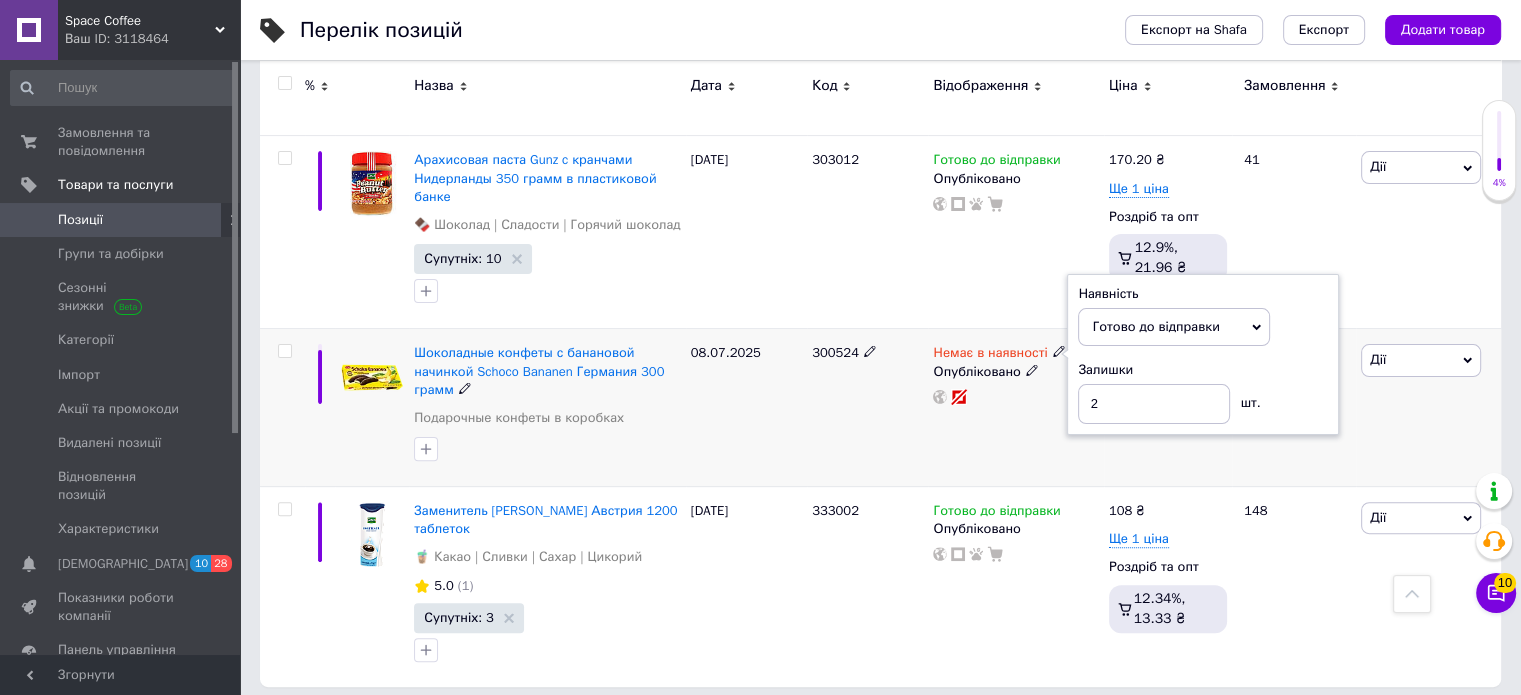 click on "Немає в наявності Наявність Готово до відправки В наявності Немає в наявності Під замовлення Залишки 2 шт. Опубліковано" at bounding box center [1015, 408] 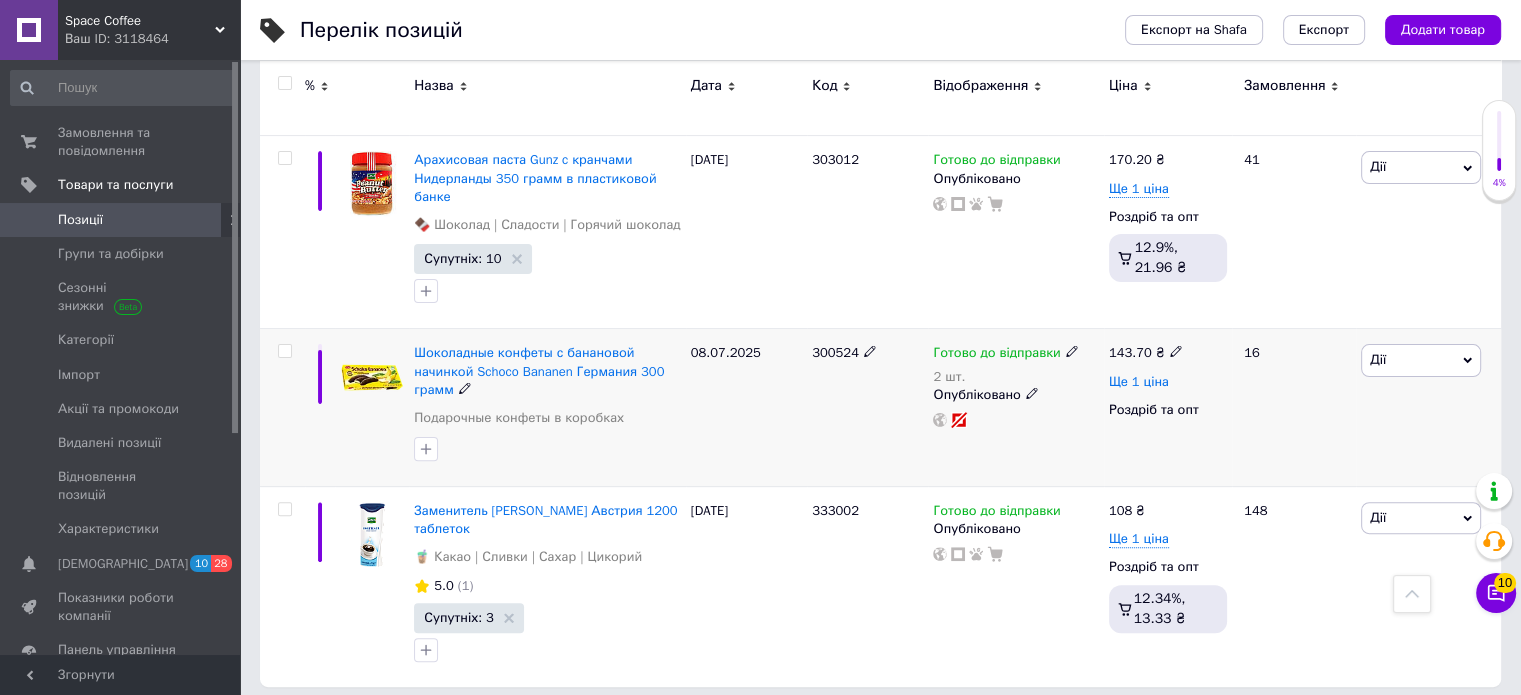 click on "Ще 1 ціна" at bounding box center [1139, 382] 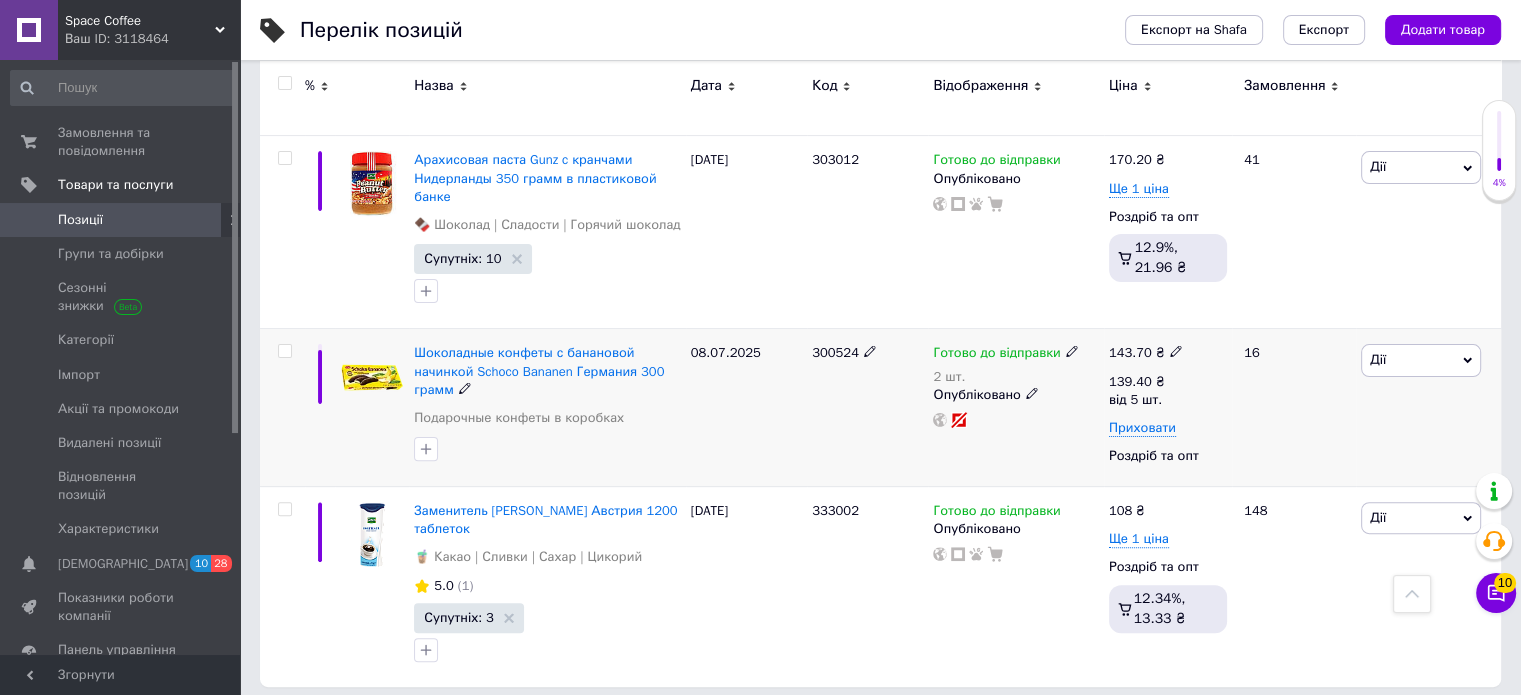 click 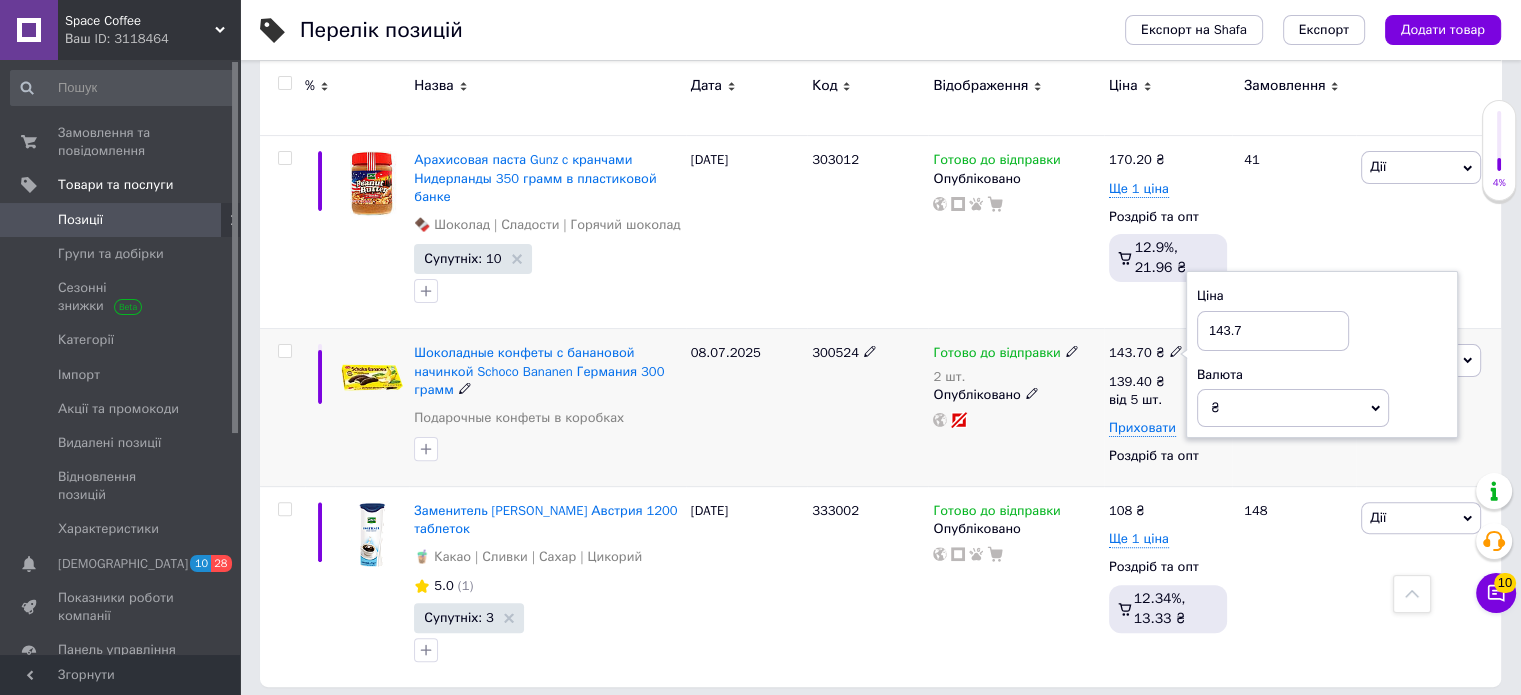 click on "143.7" at bounding box center [1273, 331] 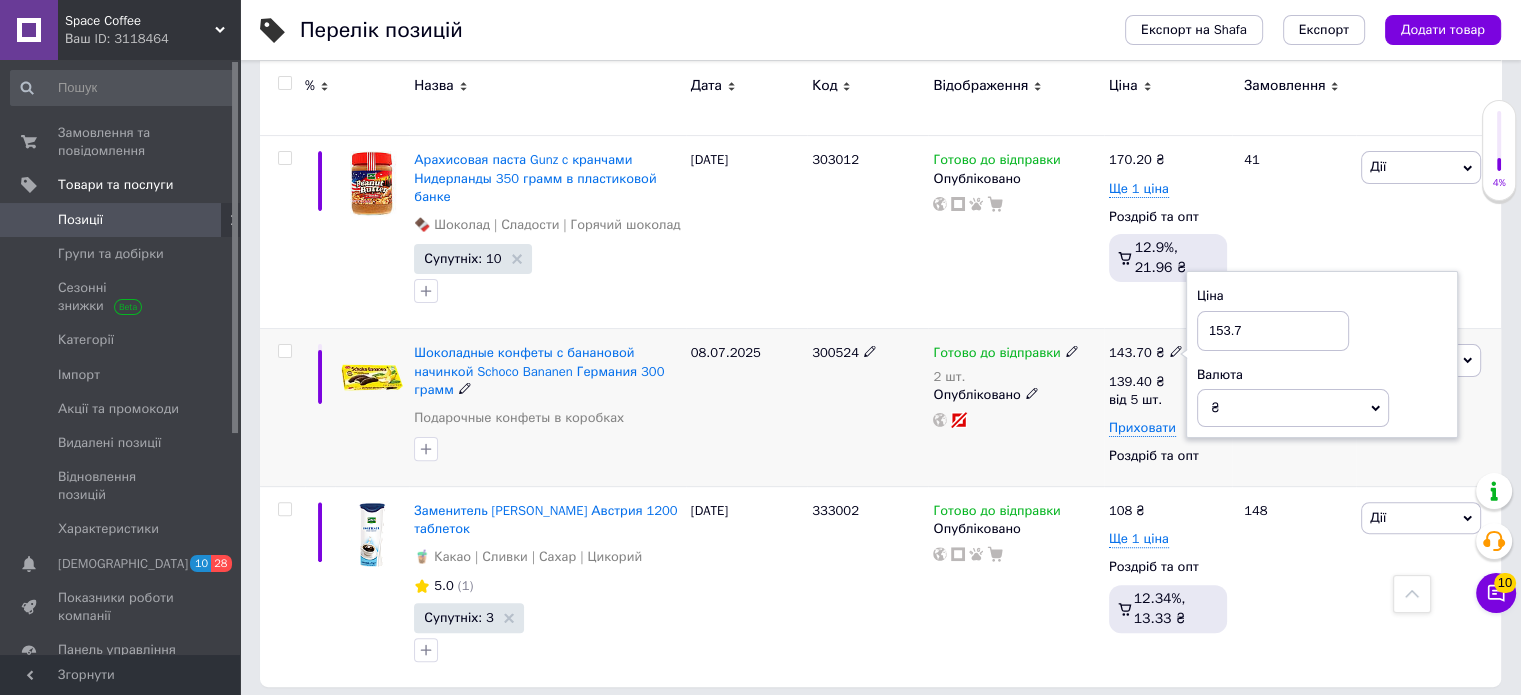 type on "153.7" 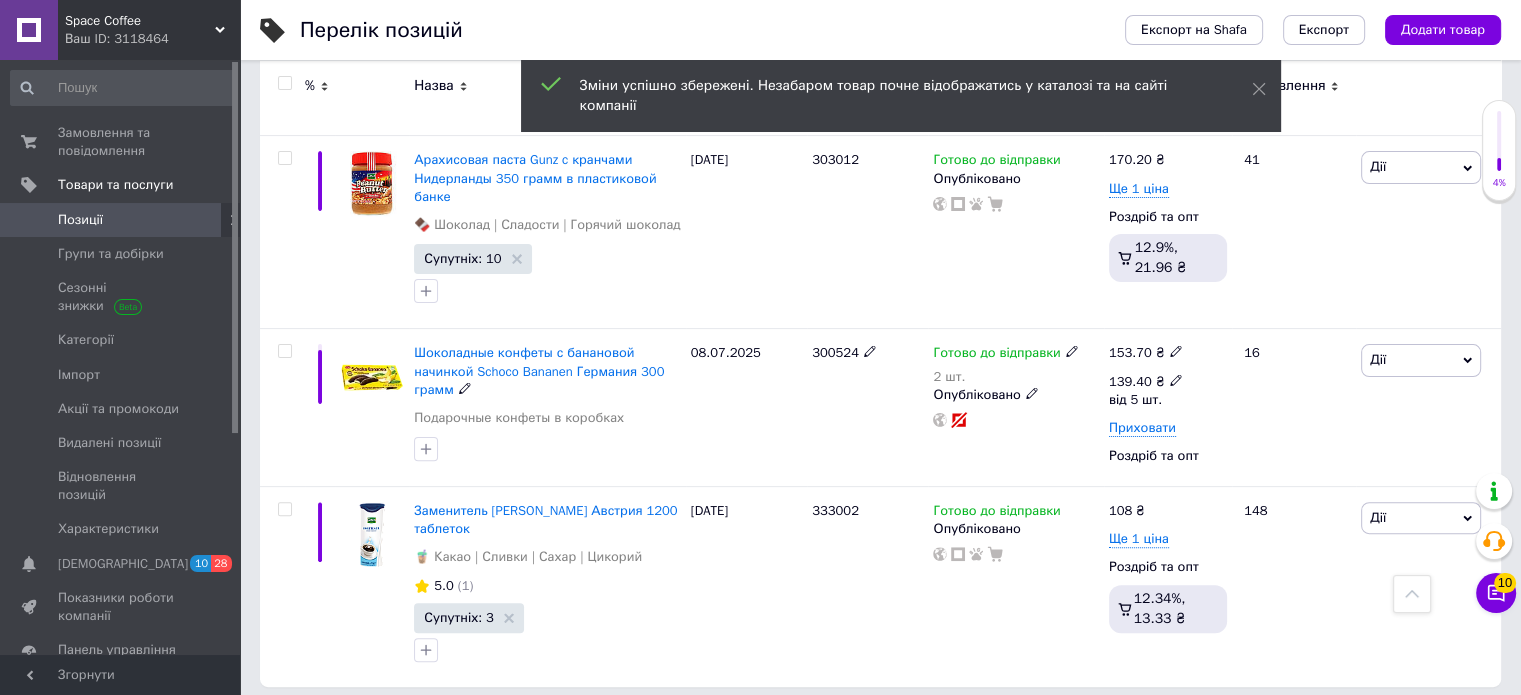 click 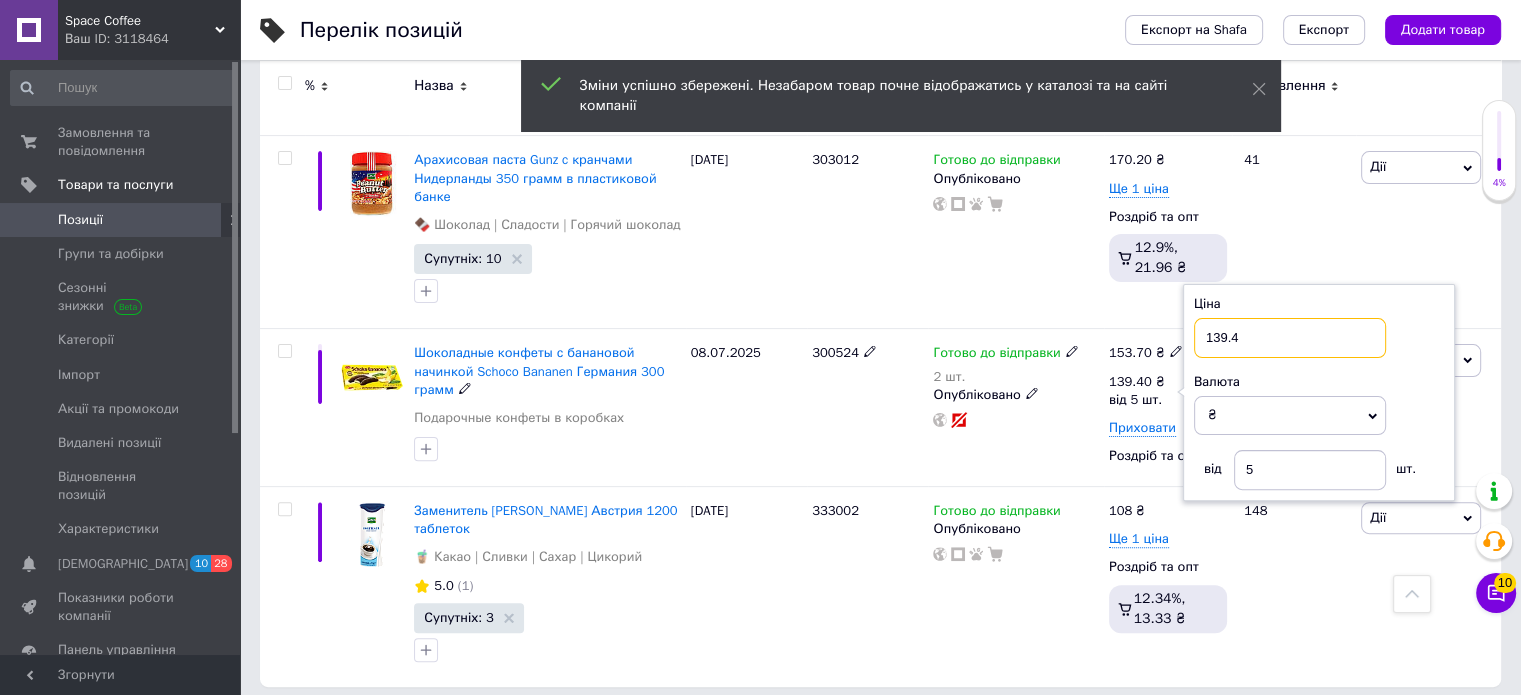 click on "139.4" at bounding box center (1290, 338) 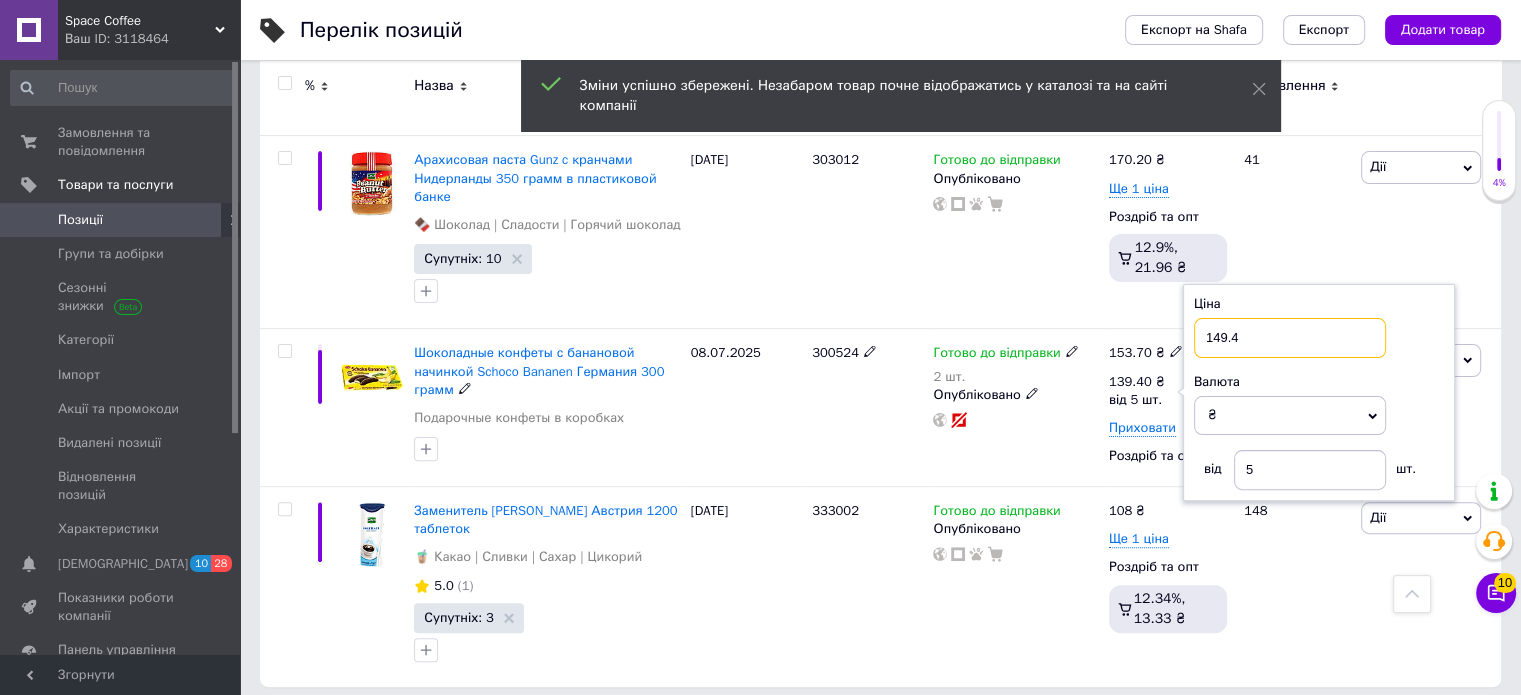 type on "149.4" 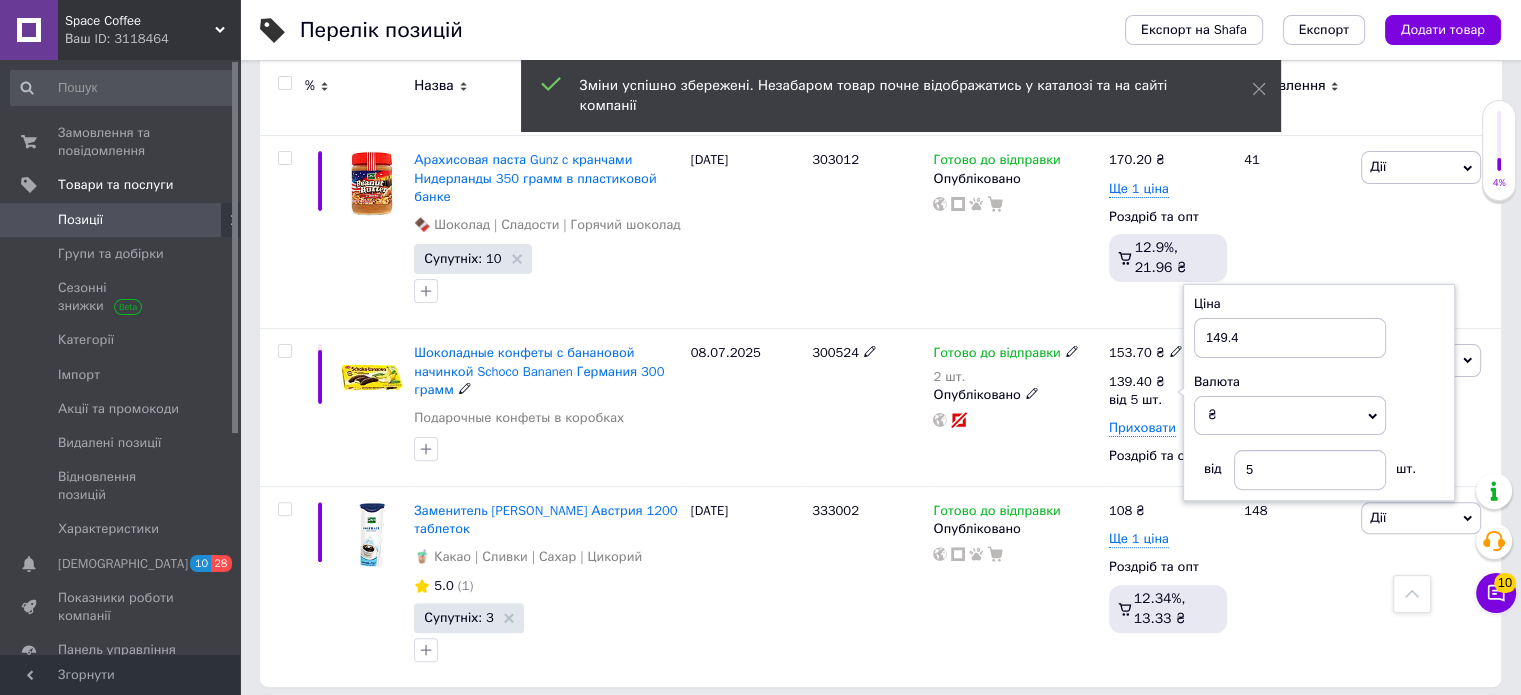 click on "Готово до відправки 2 шт. Опубліковано" at bounding box center [1015, 386] 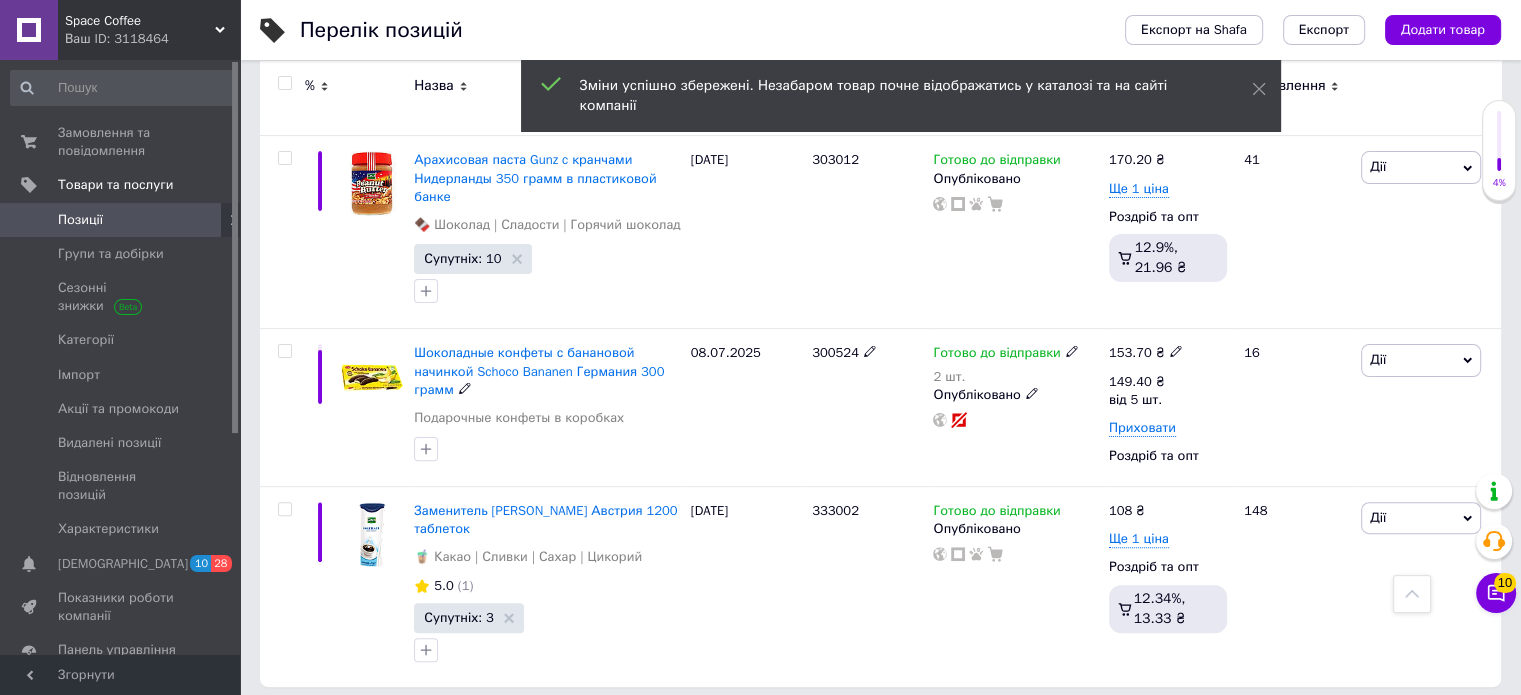 click on "300524" at bounding box center [835, 352] 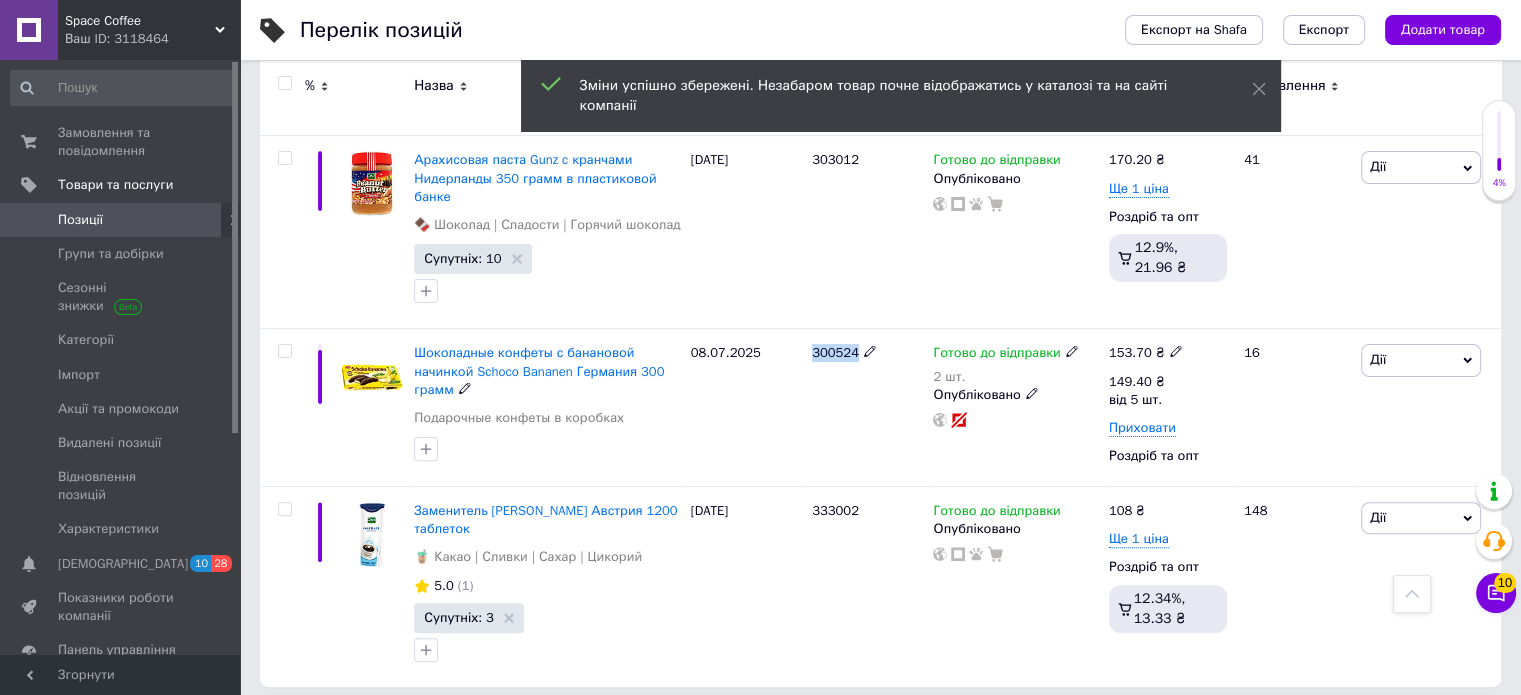 click on "300524" at bounding box center [835, 352] 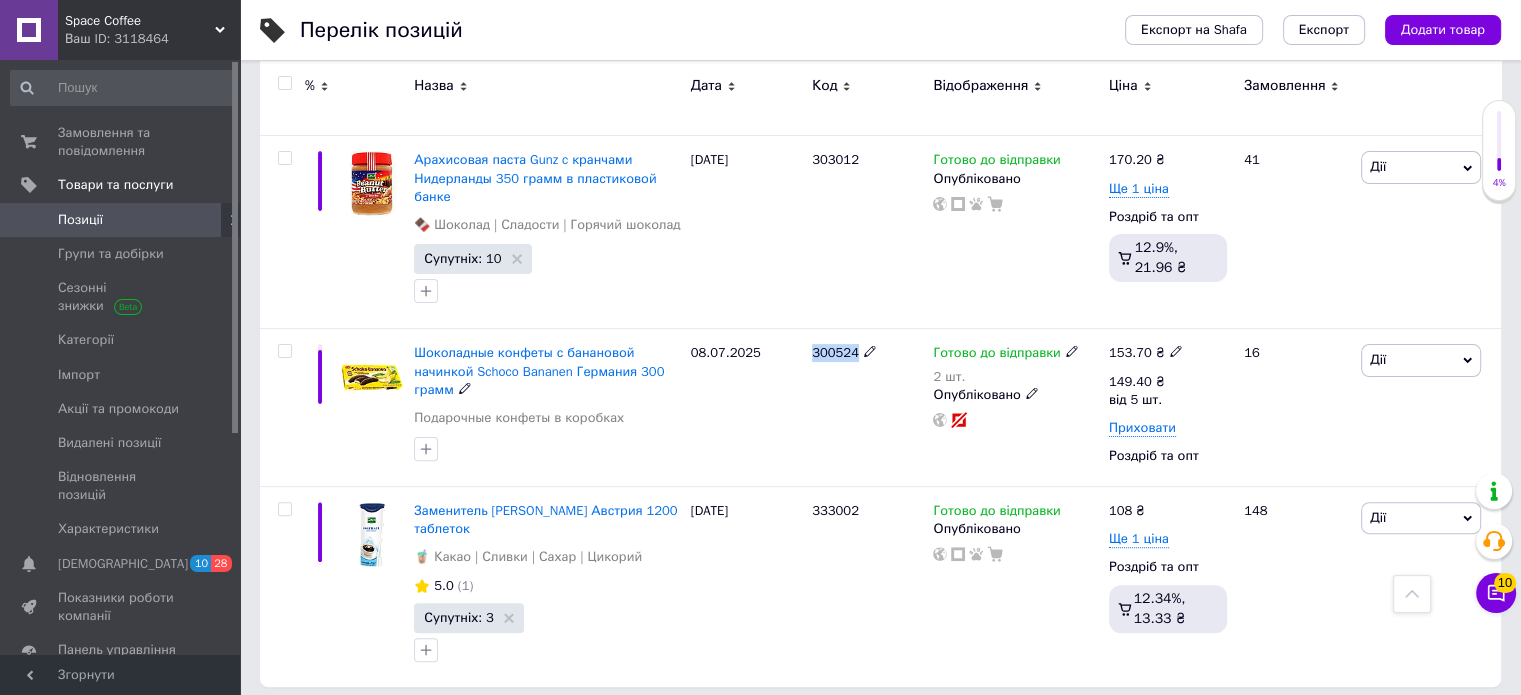 copy on "300524" 